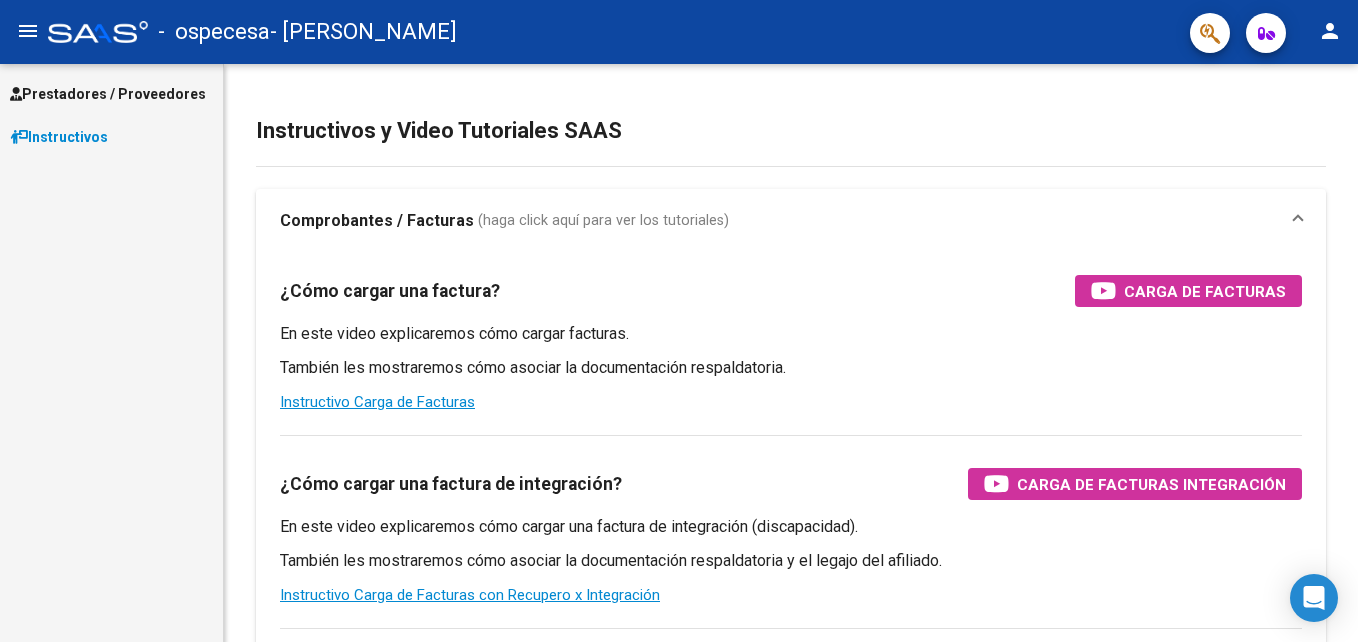 scroll, scrollTop: 0, scrollLeft: 0, axis: both 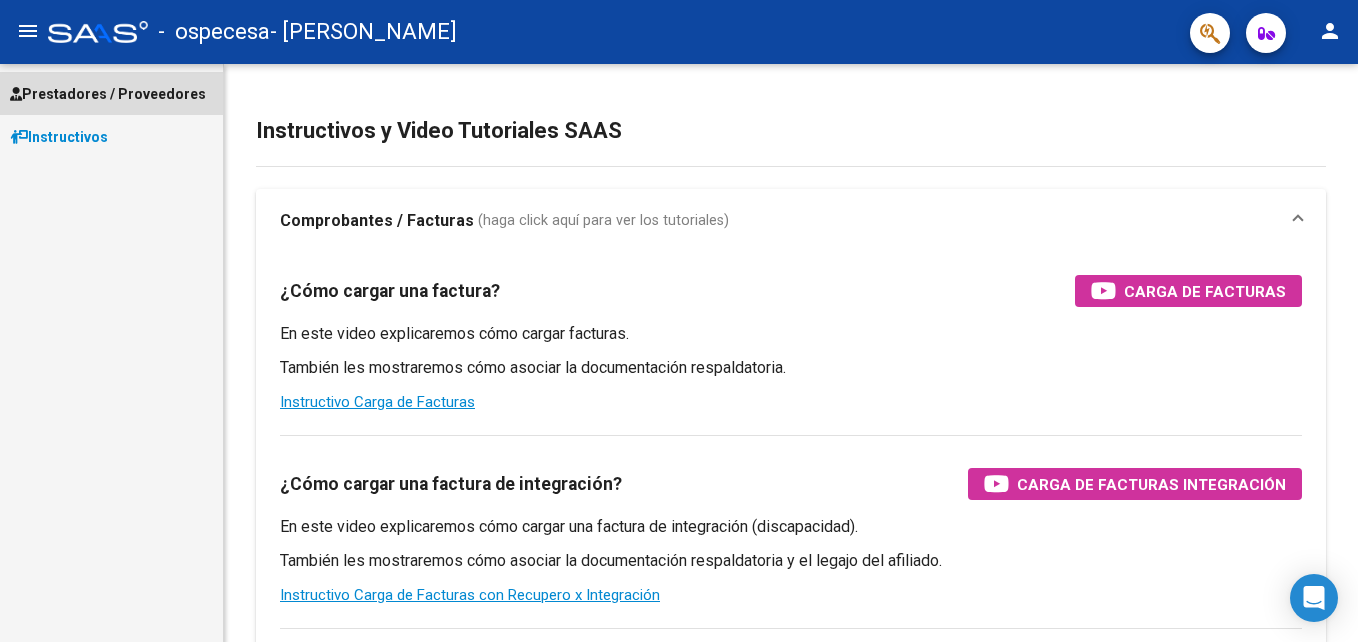 click on "Prestadores / Proveedores" at bounding box center [108, 94] 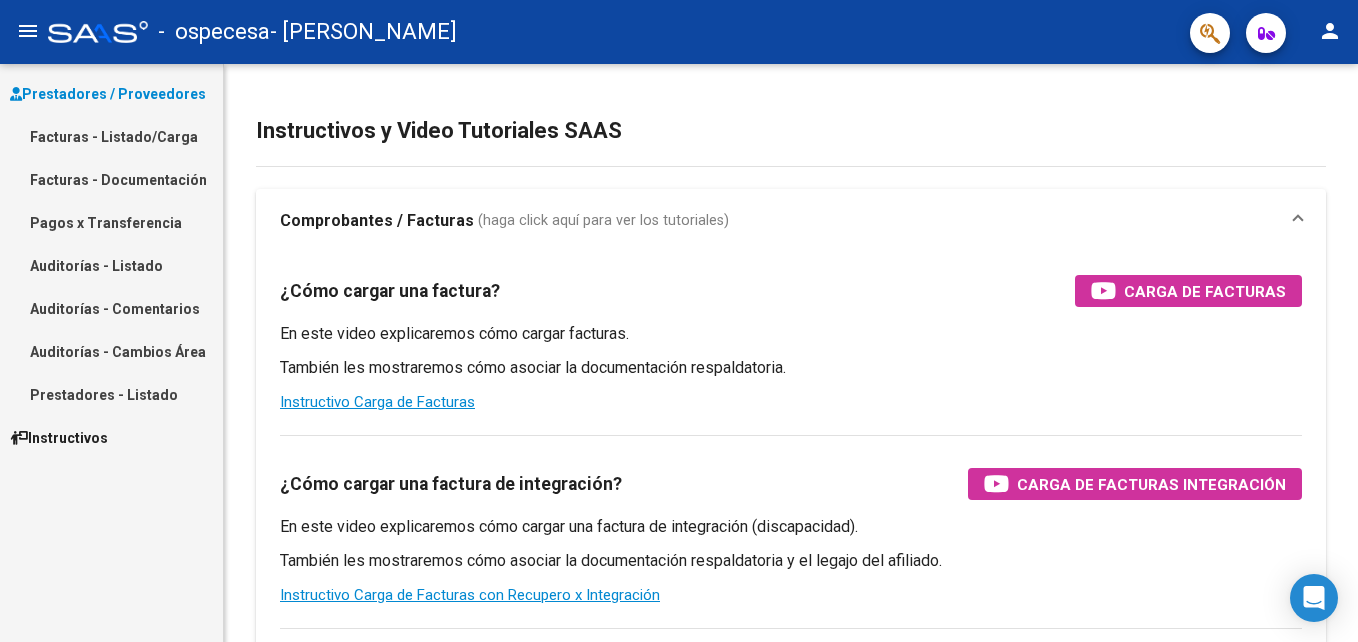 click on "Facturas - Listado/Carga" at bounding box center (111, 136) 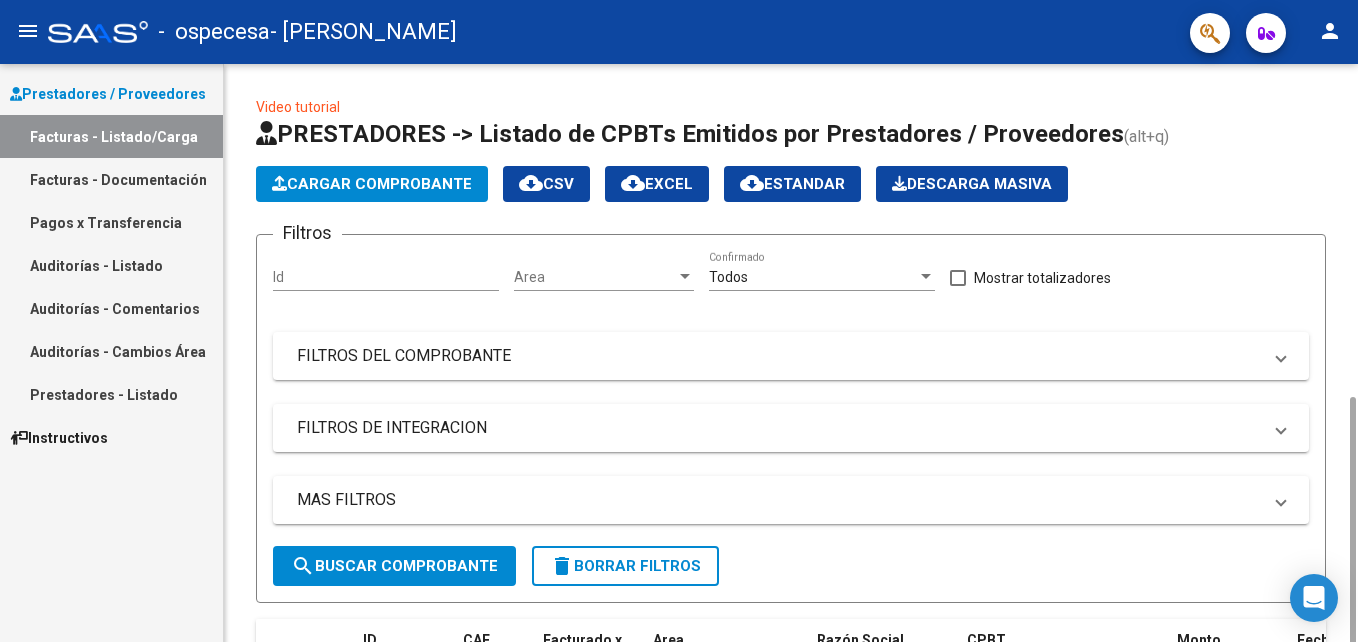 scroll, scrollTop: 287, scrollLeft: 0, axis: vertical 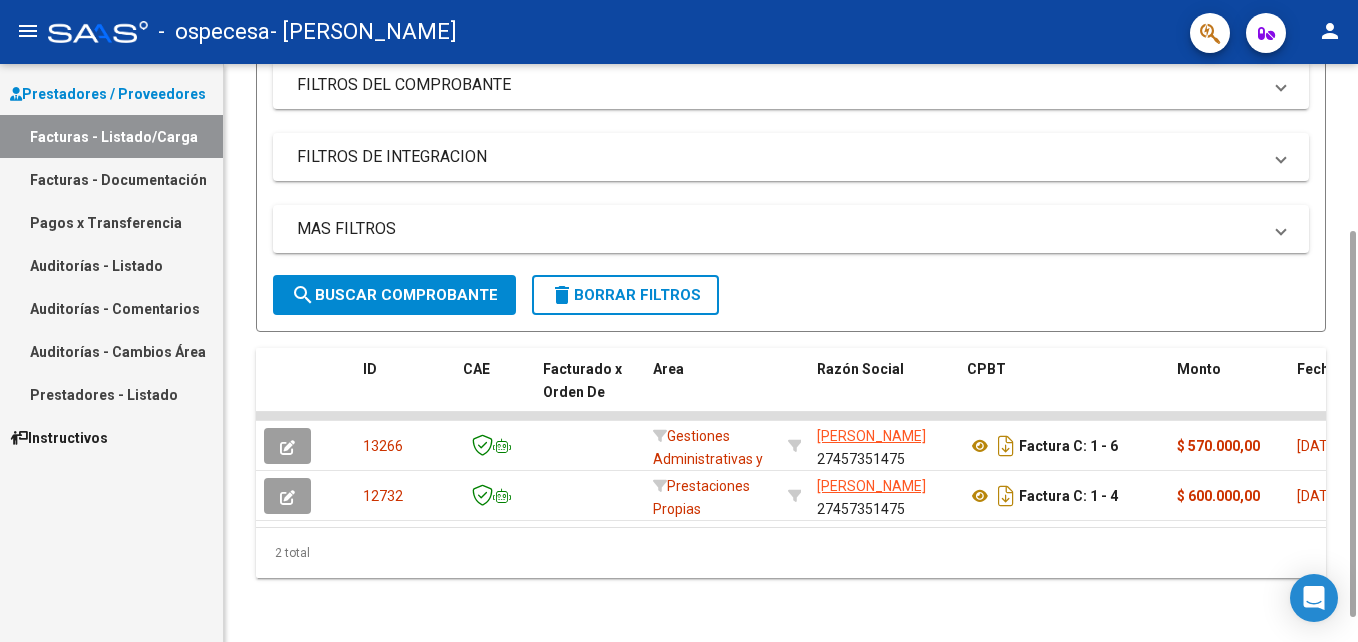 drag, startPoint x: 1353, startPoint y: 347, endPoint x: 1361, endPoint y: 369, distance: 23.409399 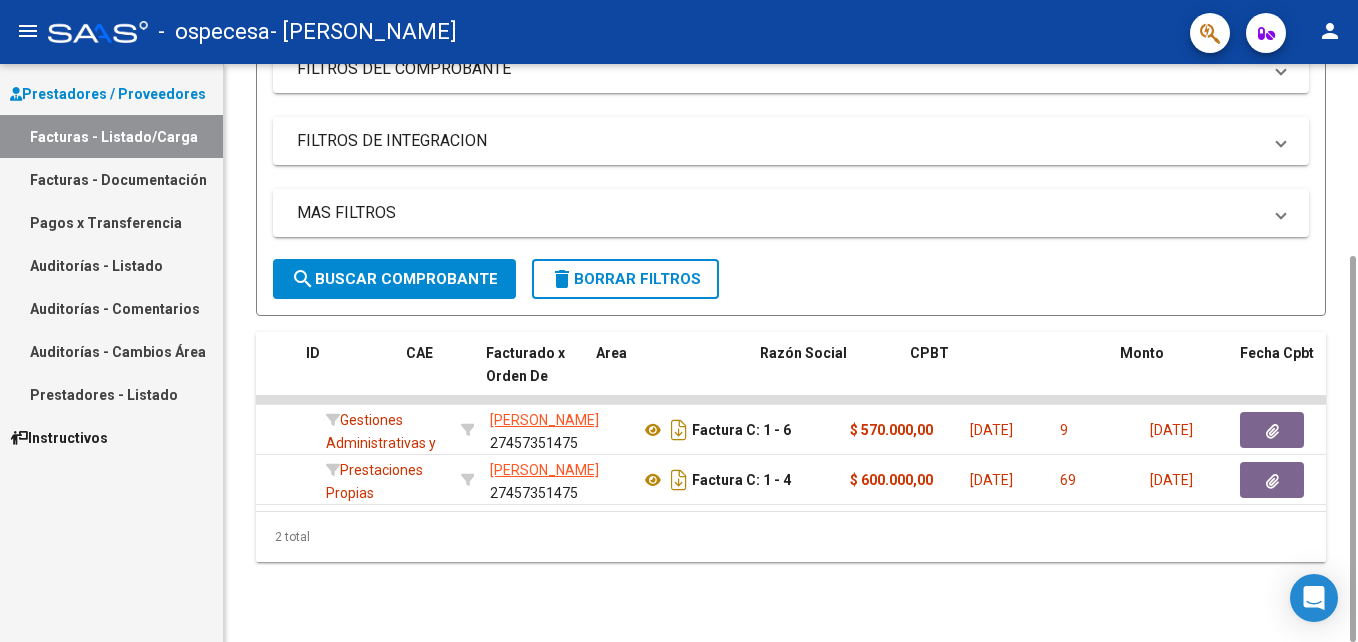 scroll, scrollTop: 0, scrollLeft: 0, axis: both 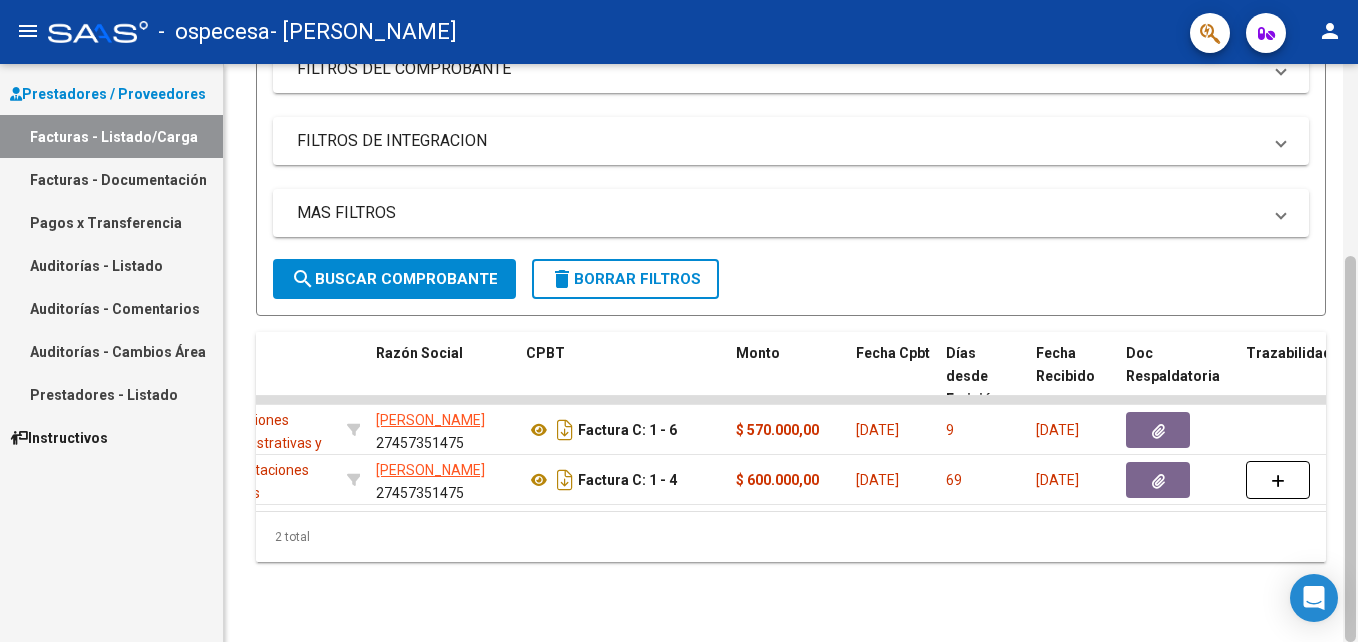 drag, startPoint x: 1351, startPoint y: 390, endPoint x: 1353, endPoint y: 419, distance: 29.068884 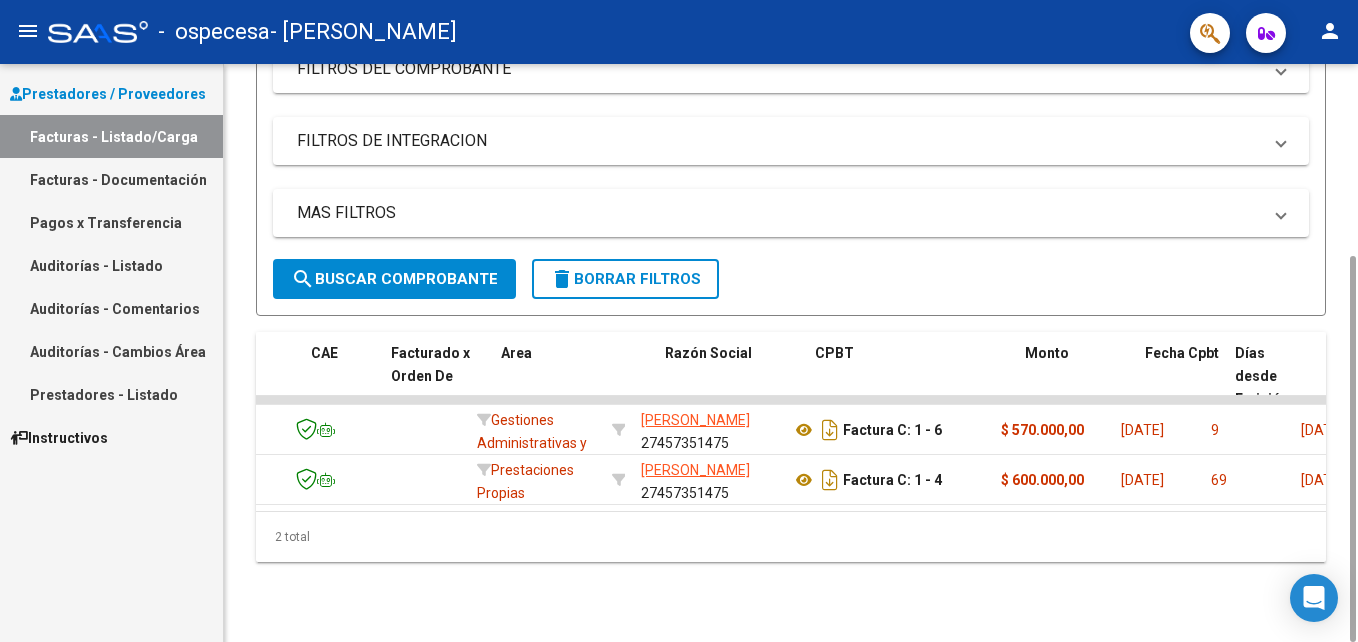 scroll, scrollTop: 0, scrollLeft: 0, axis: both 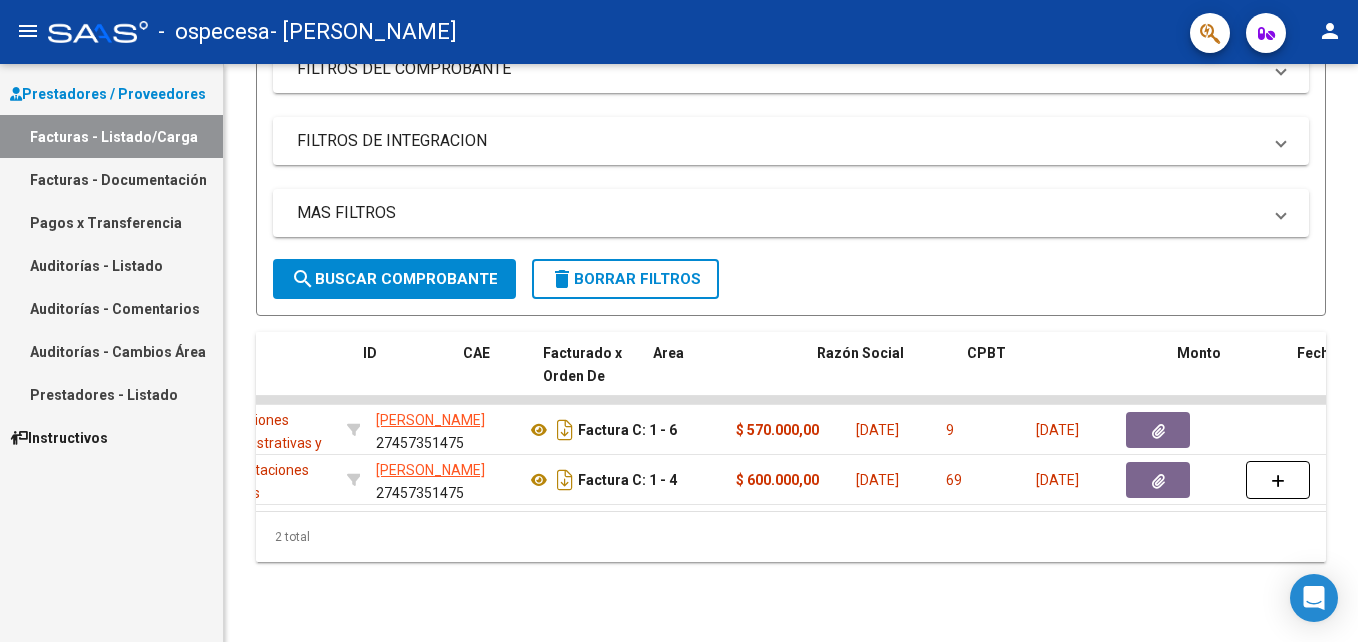 drag, startPoint x: 572, startPoint y: 522, endPoint x: 949, endPoint y: 26, distance: 623.0128 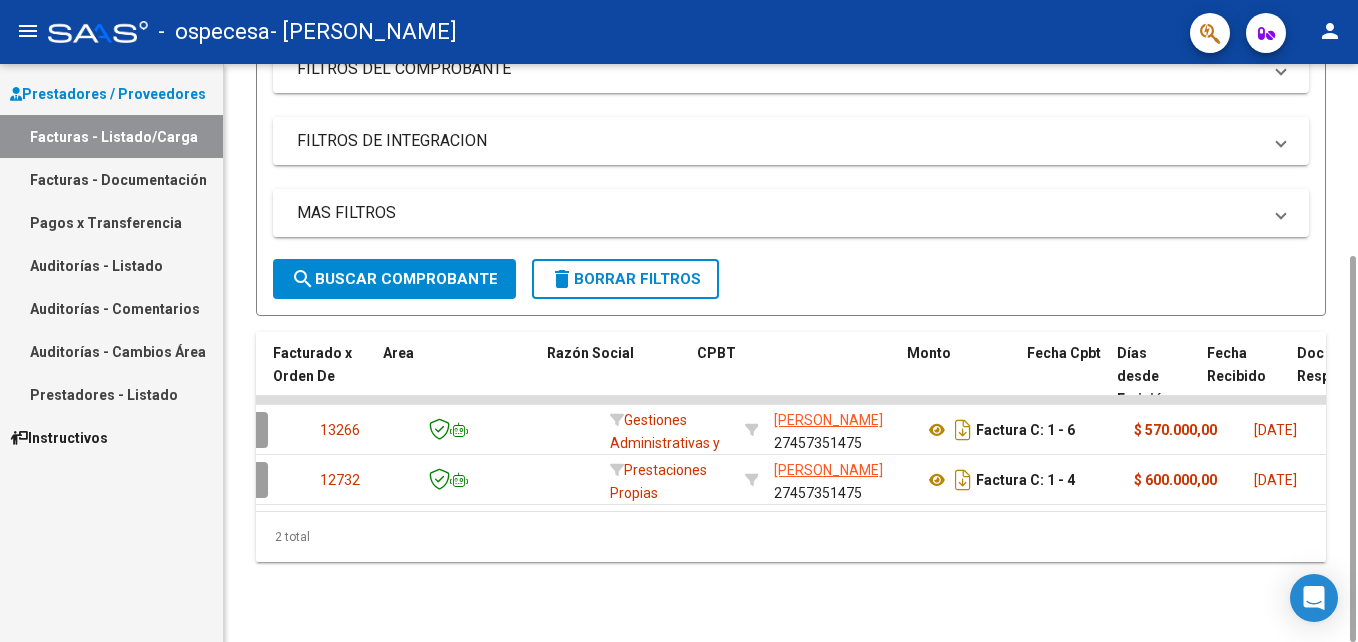 scroll, scrollTop: 0, scrollLeft: 0, axis: both 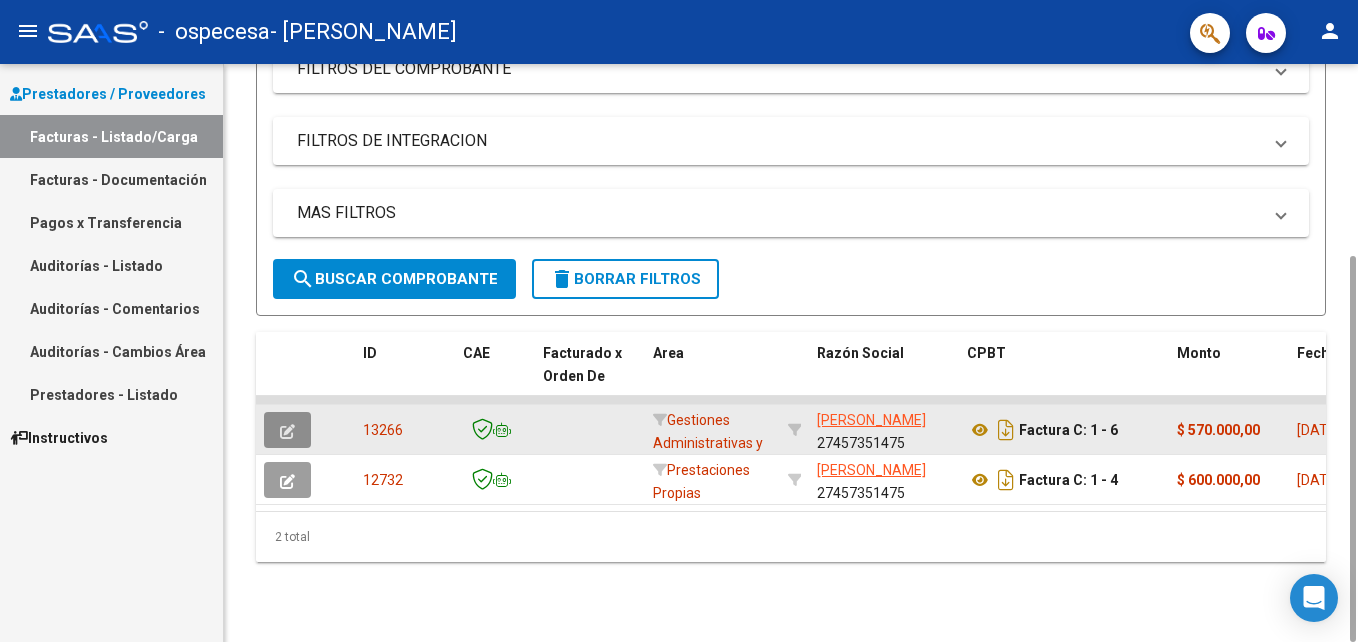 click 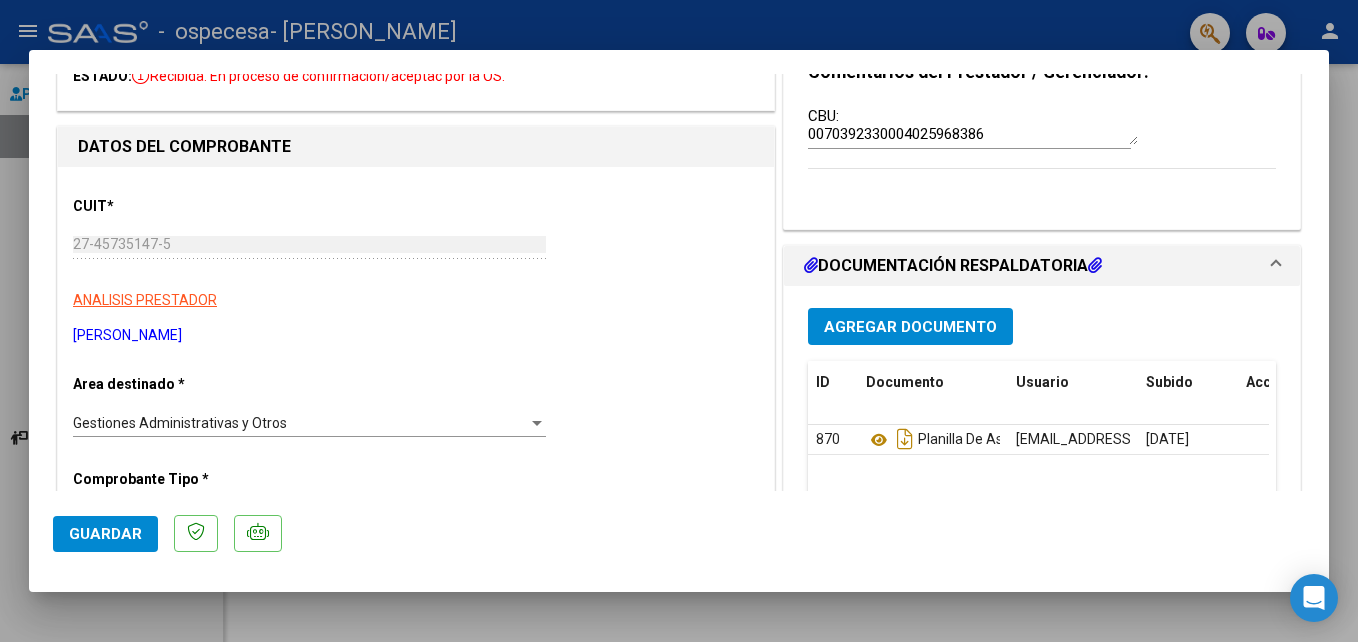 scroll, scrollTop: 0, scrollLeft: 0, axis: both 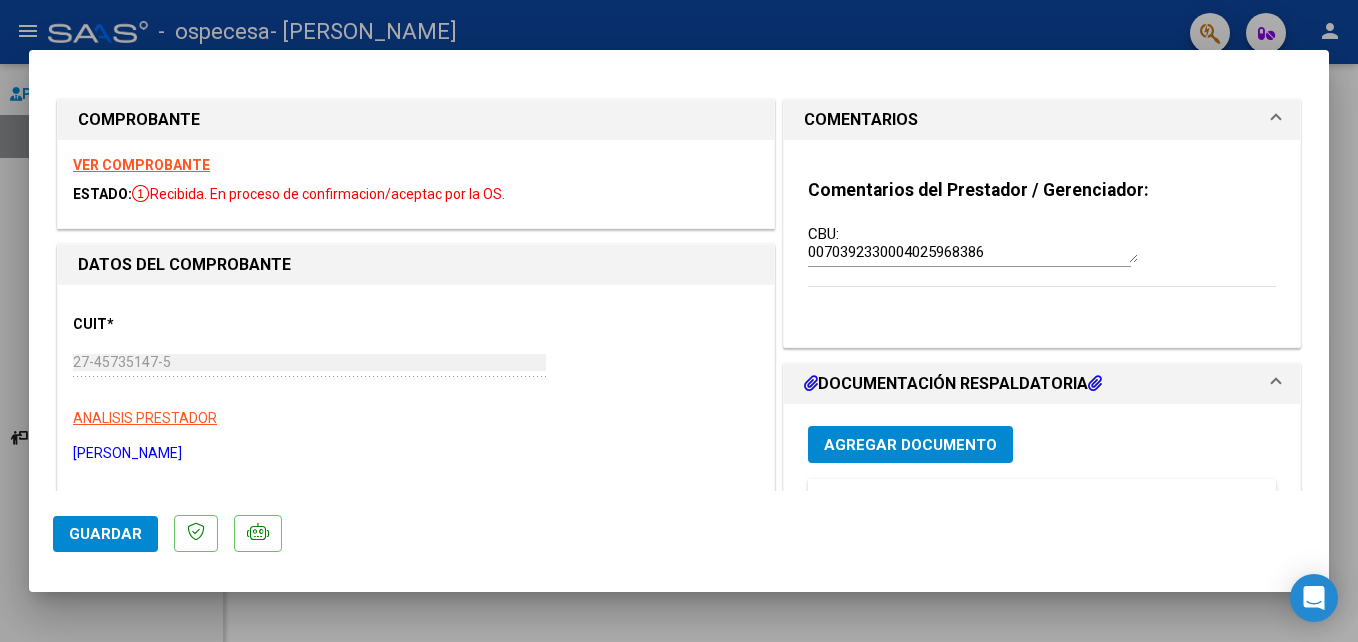 click at bounding box center [679, 321] 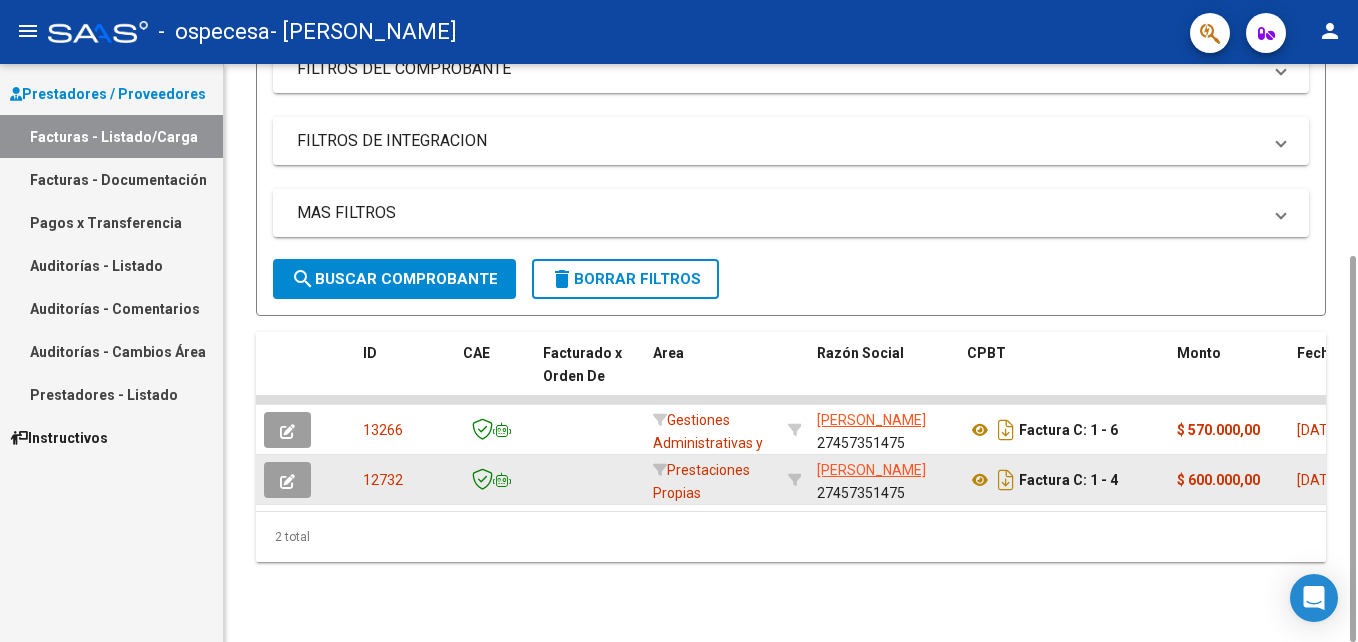 click 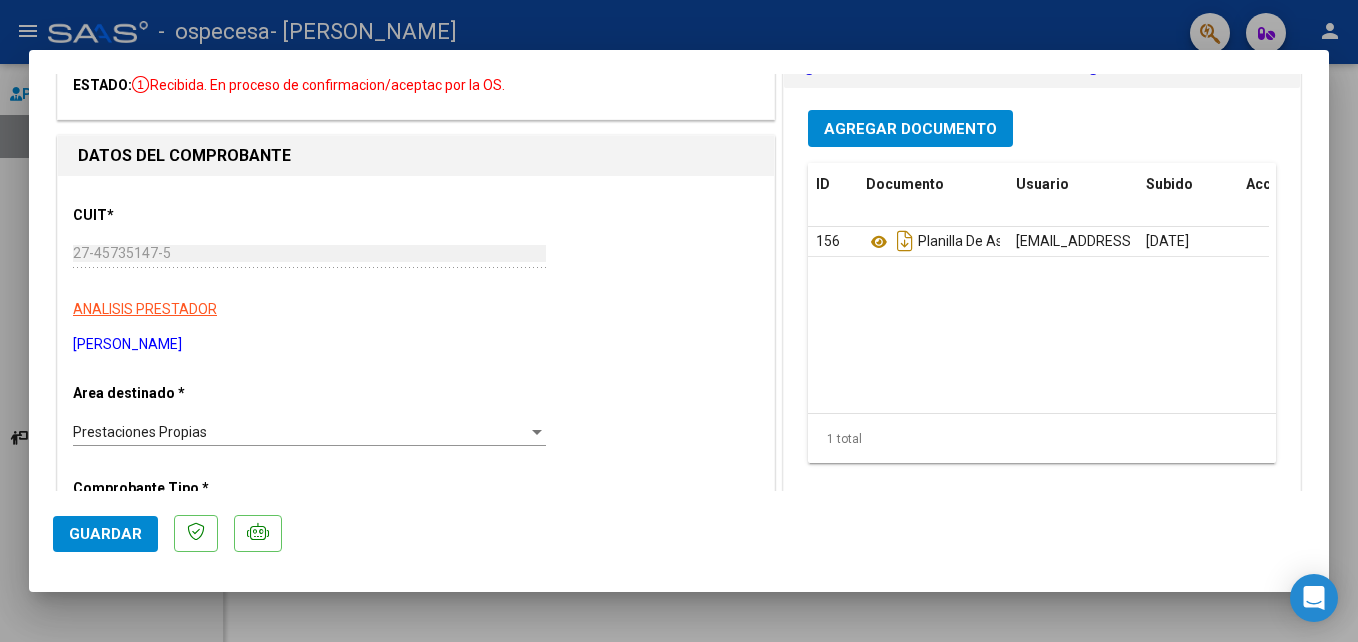 scroll, scrollTop: 18, scrollLeft: 0, axis: vertical 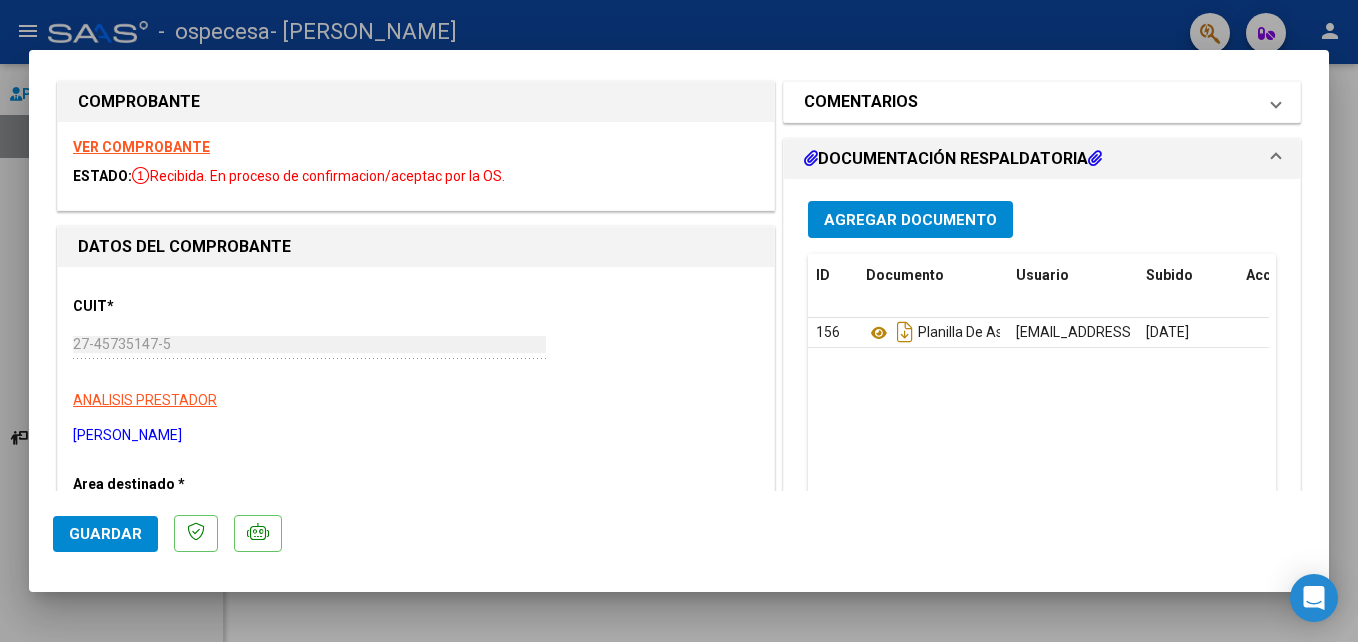 click on "COMENTARIOS" at bounding box center [1042, 102] 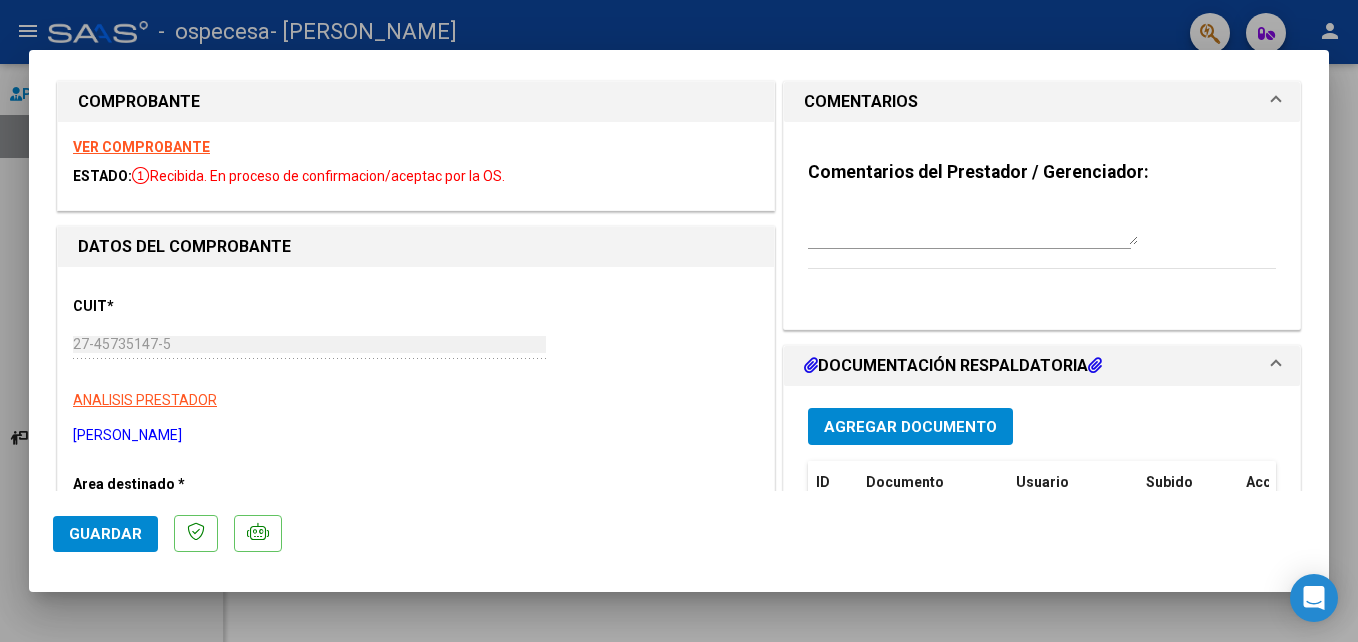 click at bounding box center [973, 225] 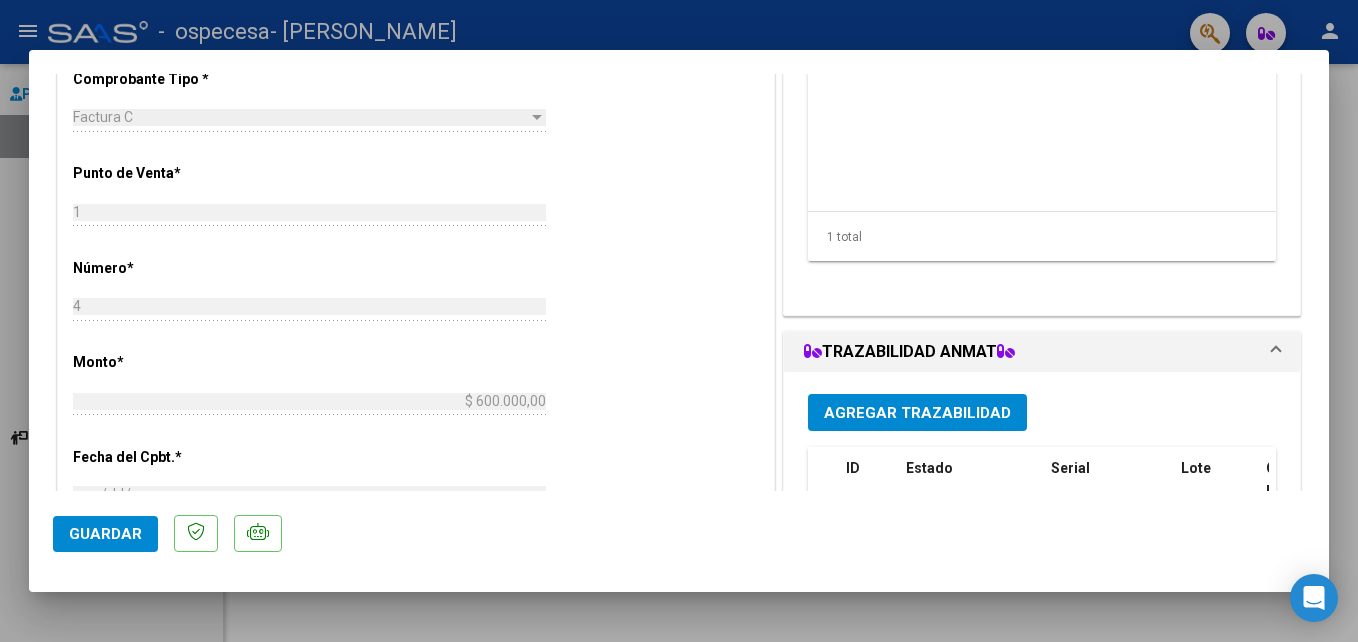 scroll, scrollTop: 618, scrollLeft: 0, axis: vertical 